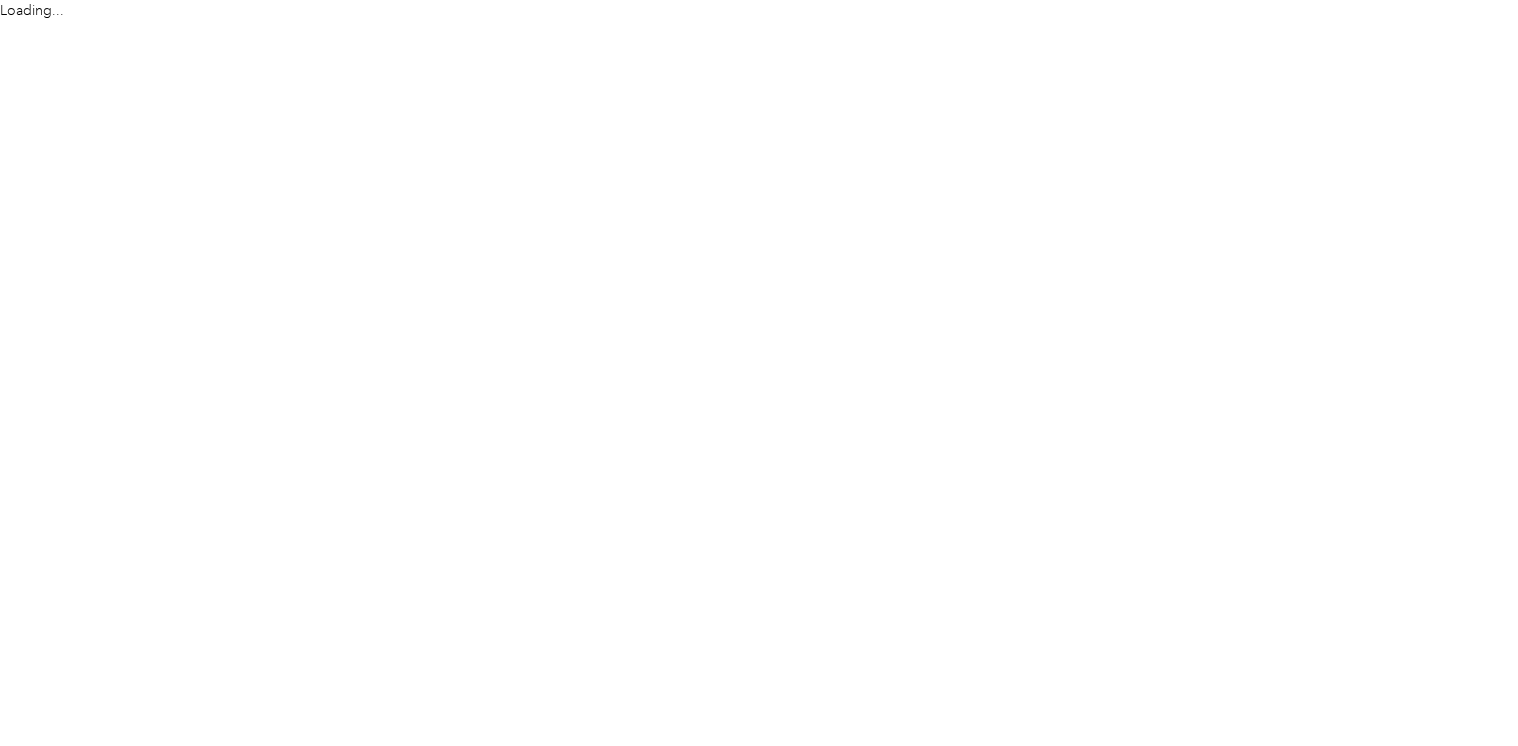 scroll, scrollTop: 0, scrollLeft: 0, axis: both 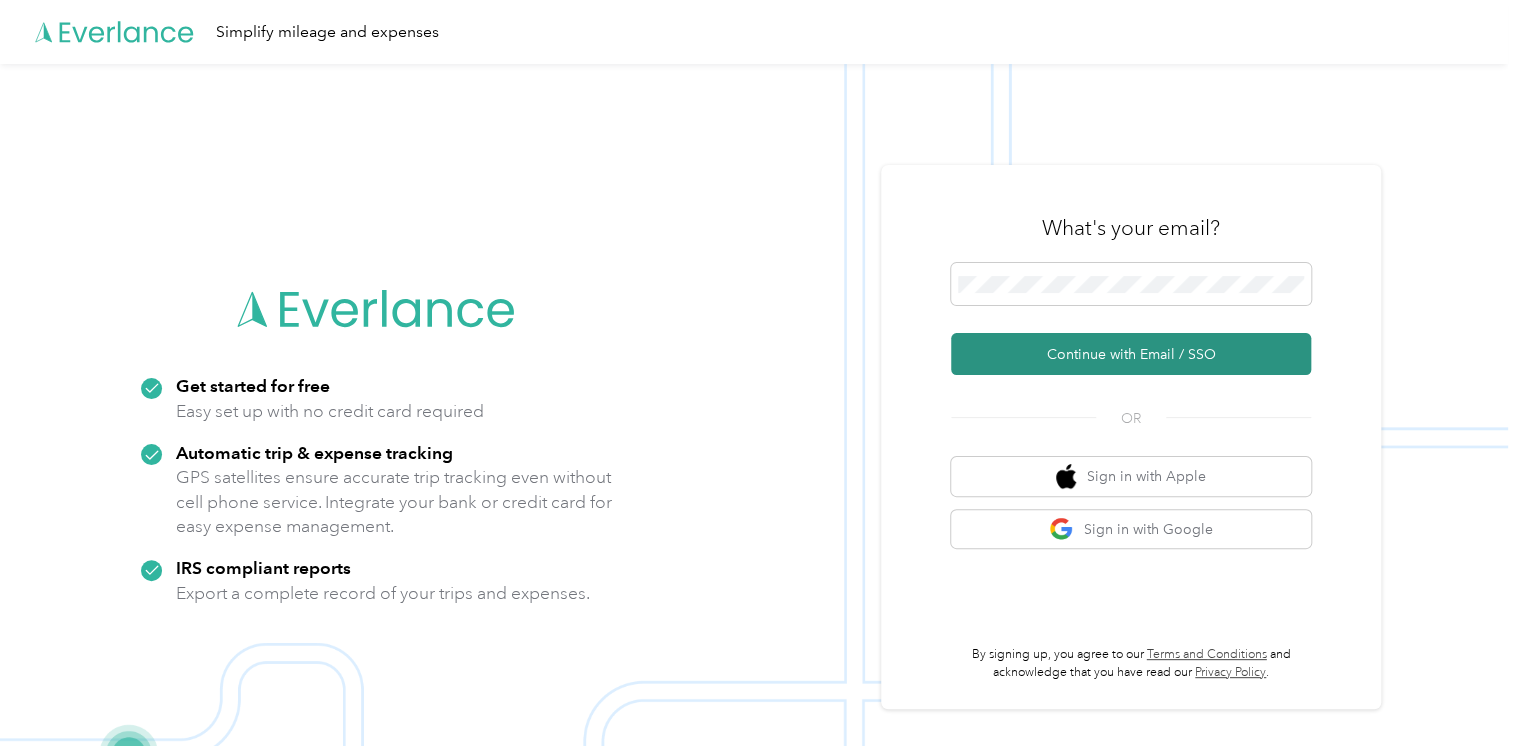 click on "Continue with Email / SSO" at bounding box center [1131, 354] 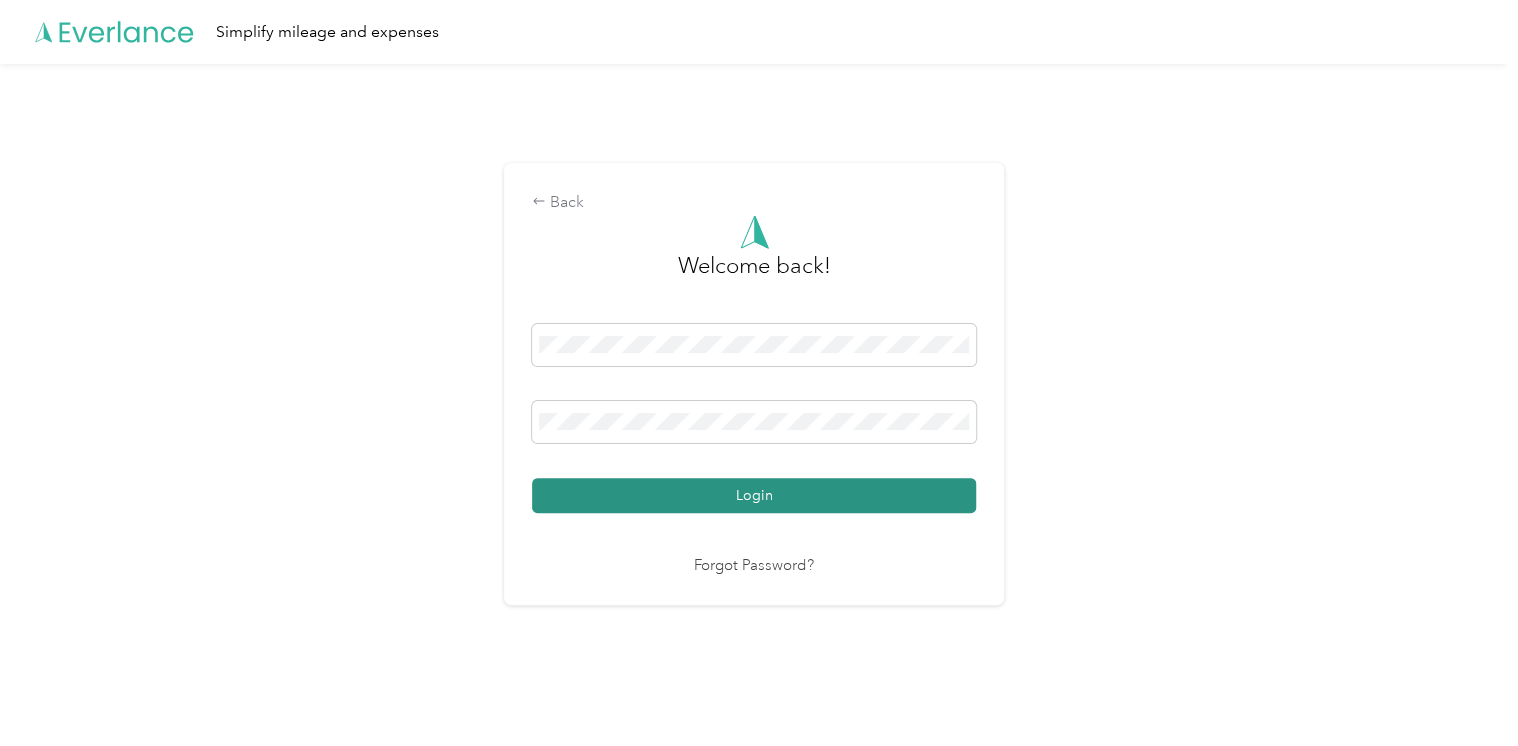 click on "Login" at bounding box center [754, 495] 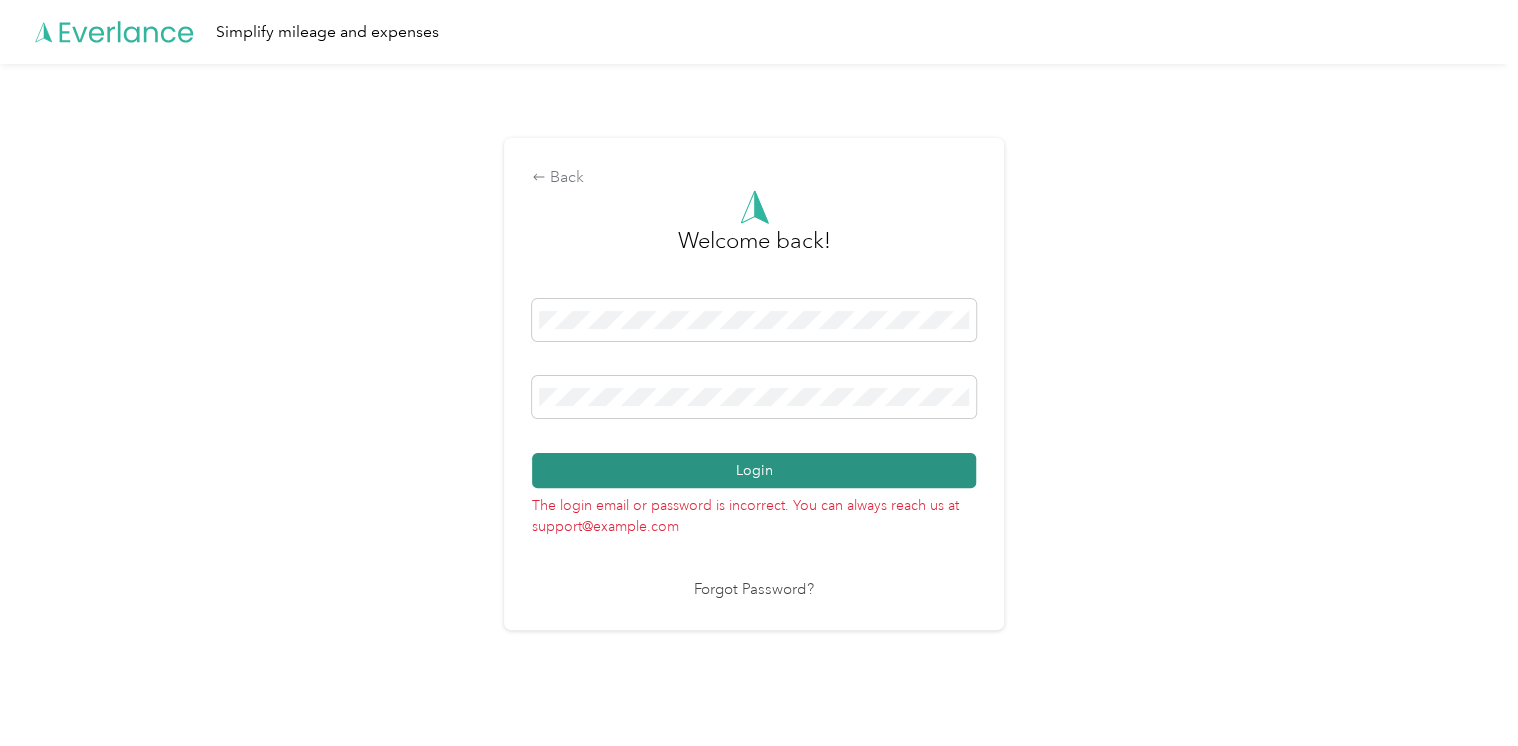 click on "Login" at bounding box center [754, 470] 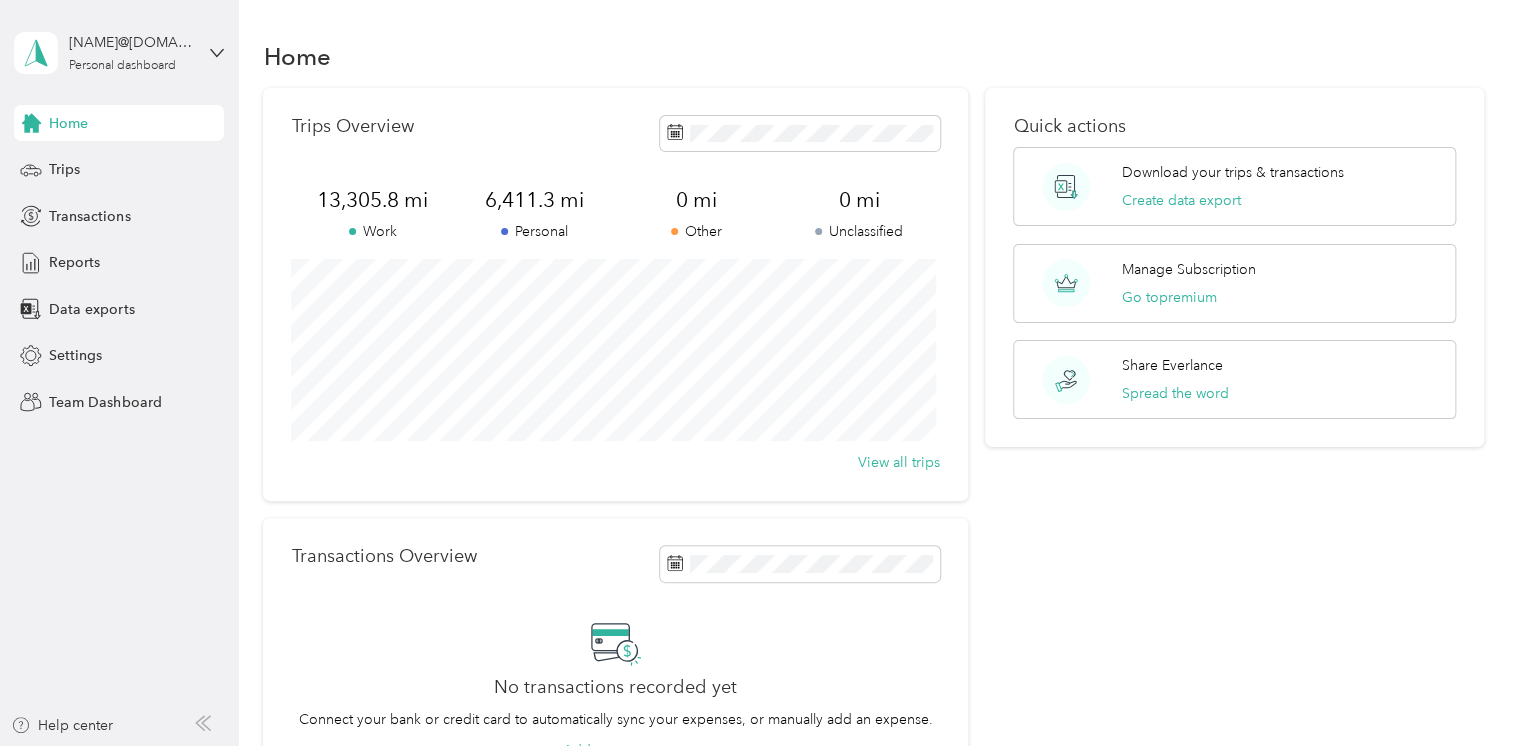 click on "Trips Overview 13,305.8   mi Work 6,411.3   mi Personal 0   mi Other 0   mi Unclassified View all trips" at bounding box center [615, 294] 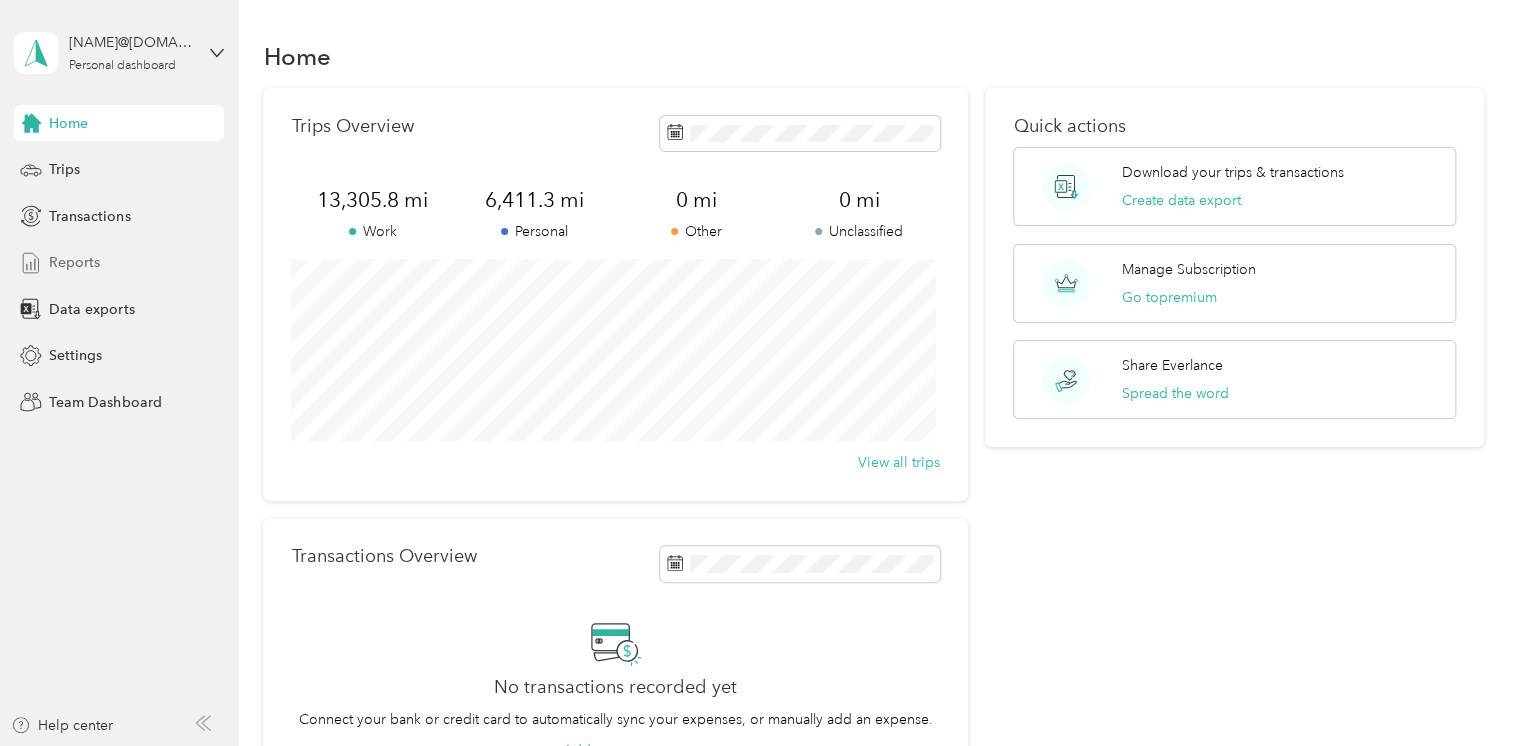 click on "Reports" at bounding box center (74, 262) 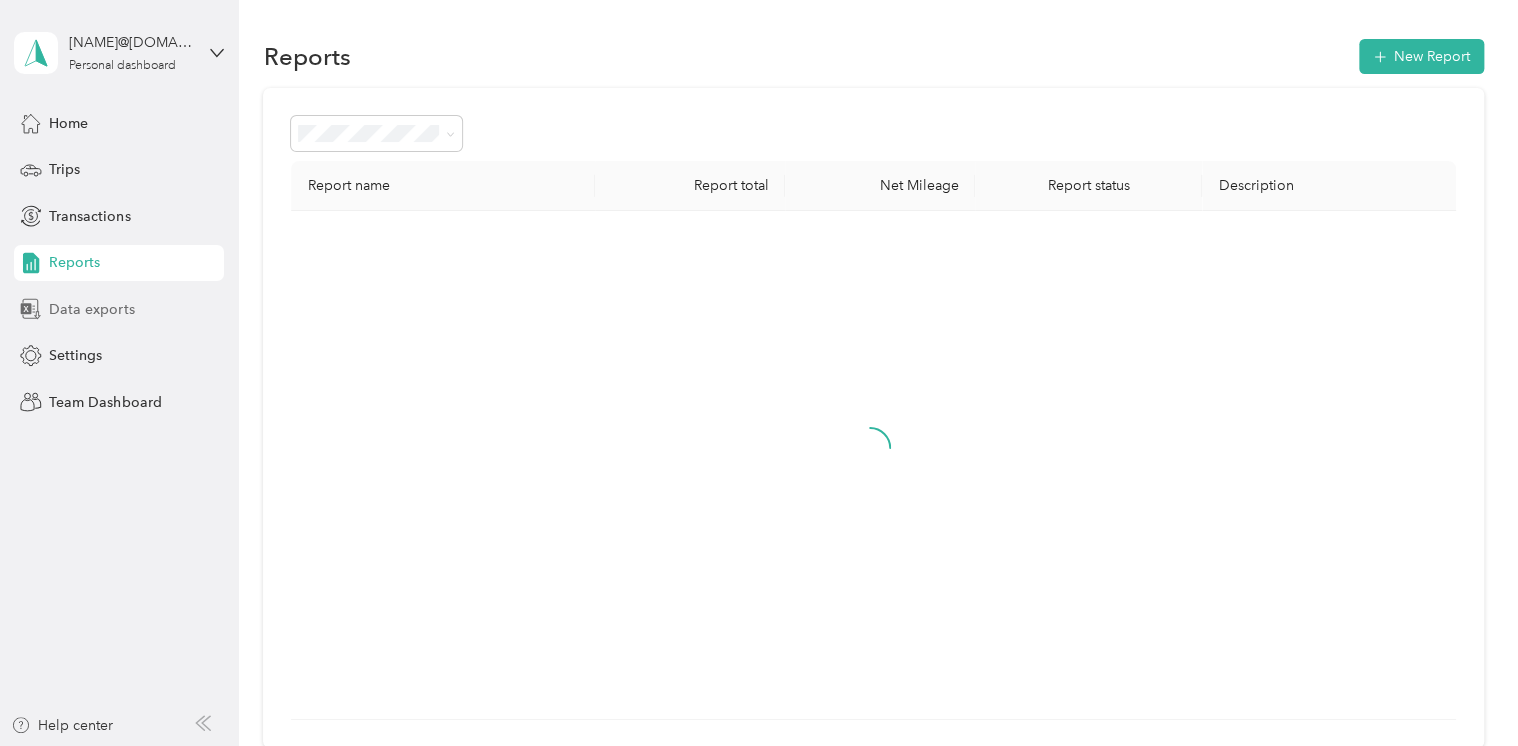 click on "Data exports" at bounding box center [91, 309] 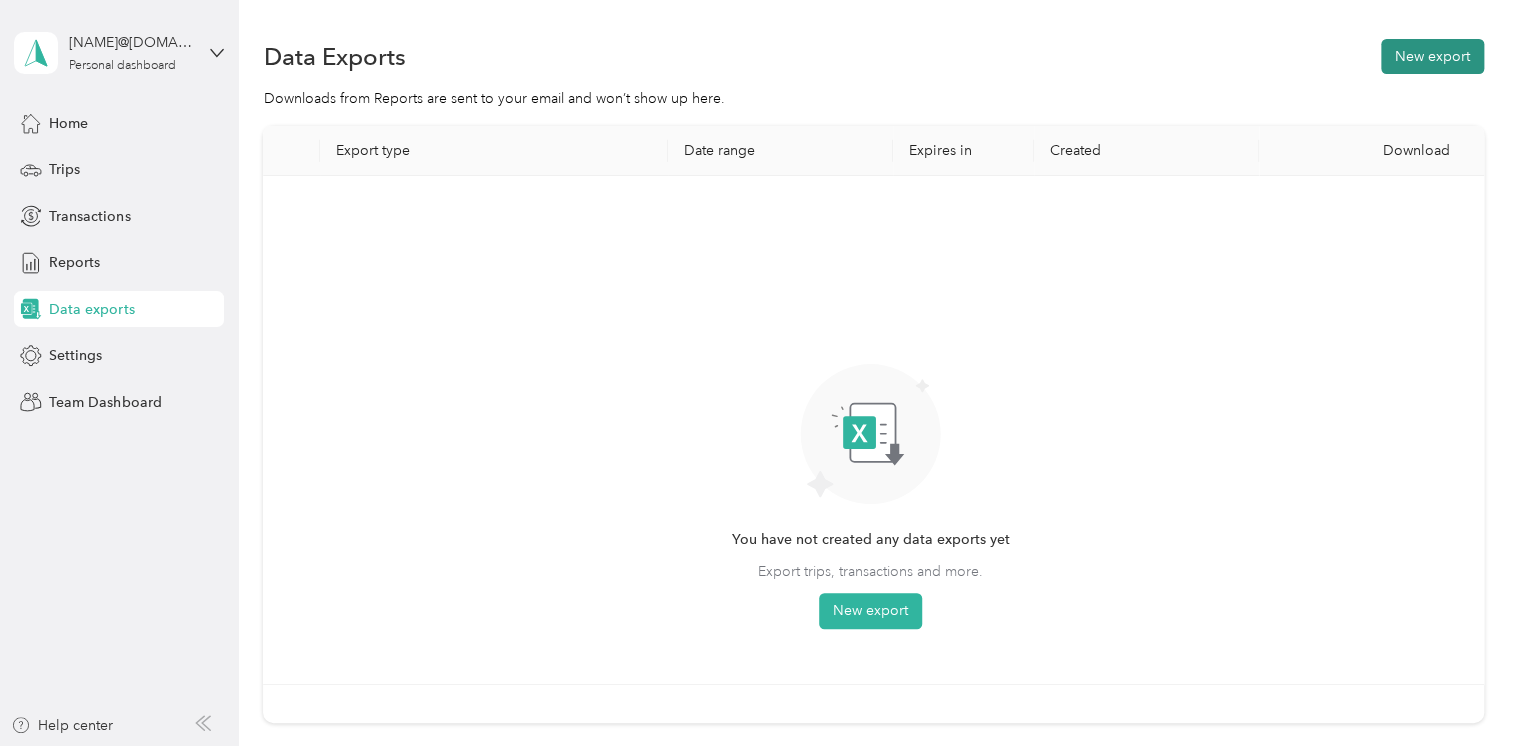click on "New export" at bounding box center (1432, 56) 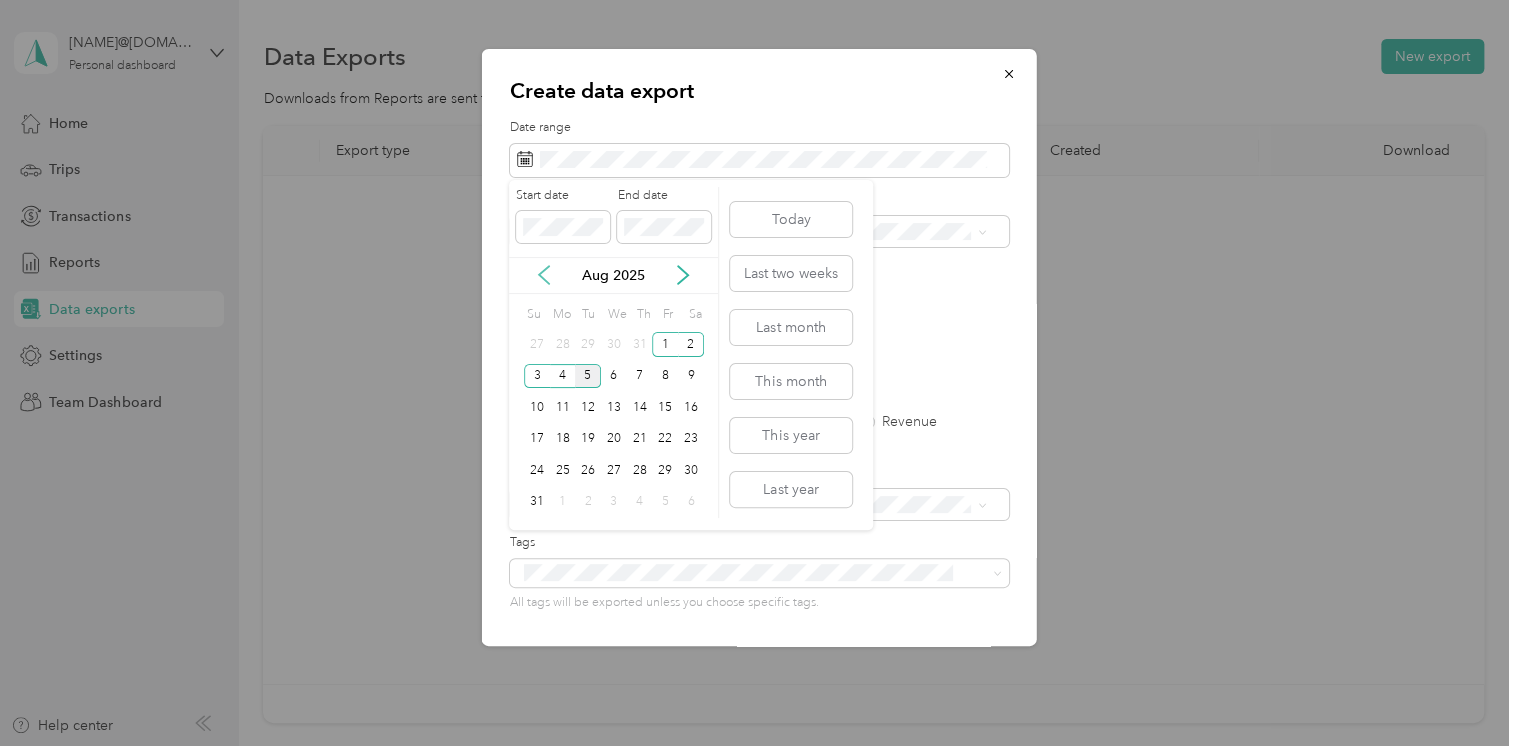 click 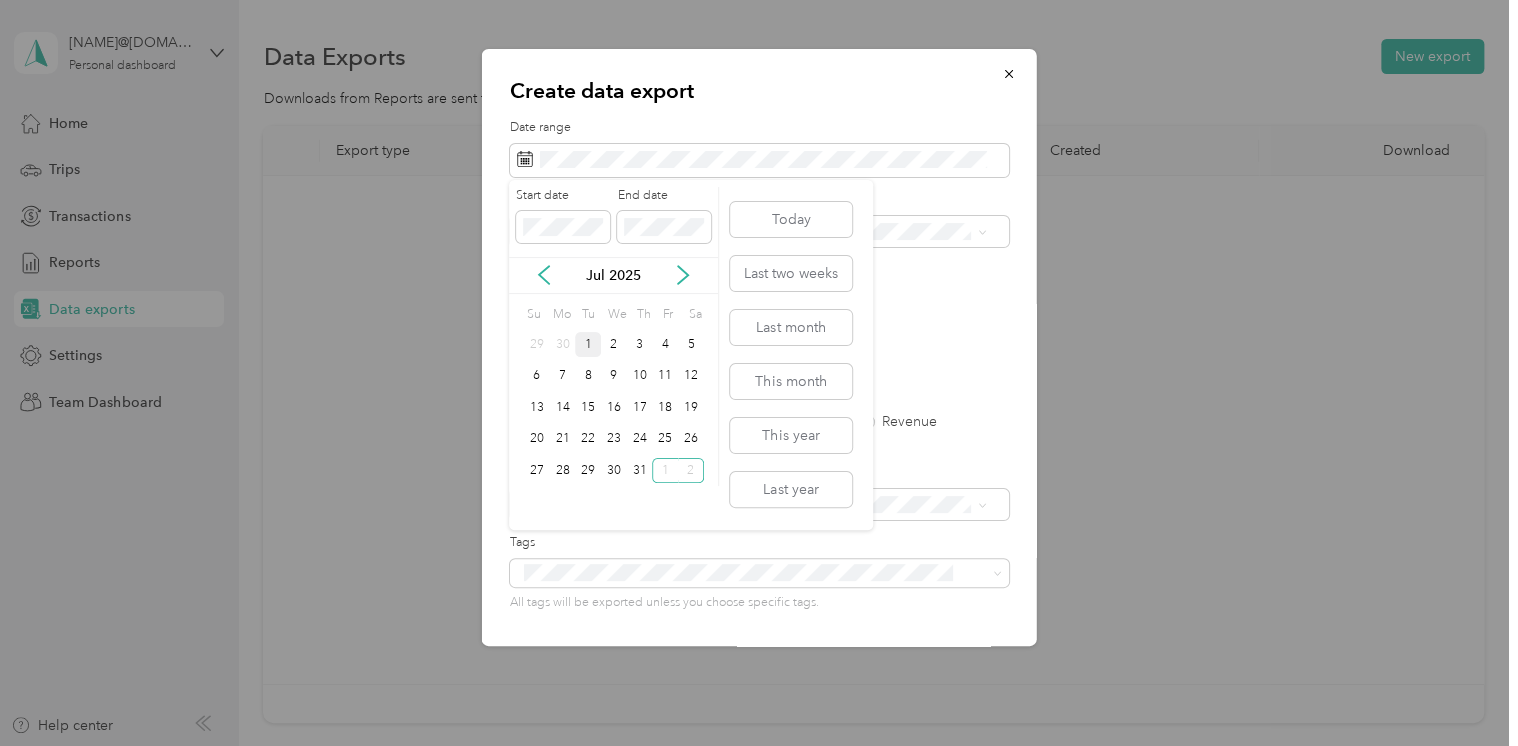 click on "1" at bounding box center (588, 344) 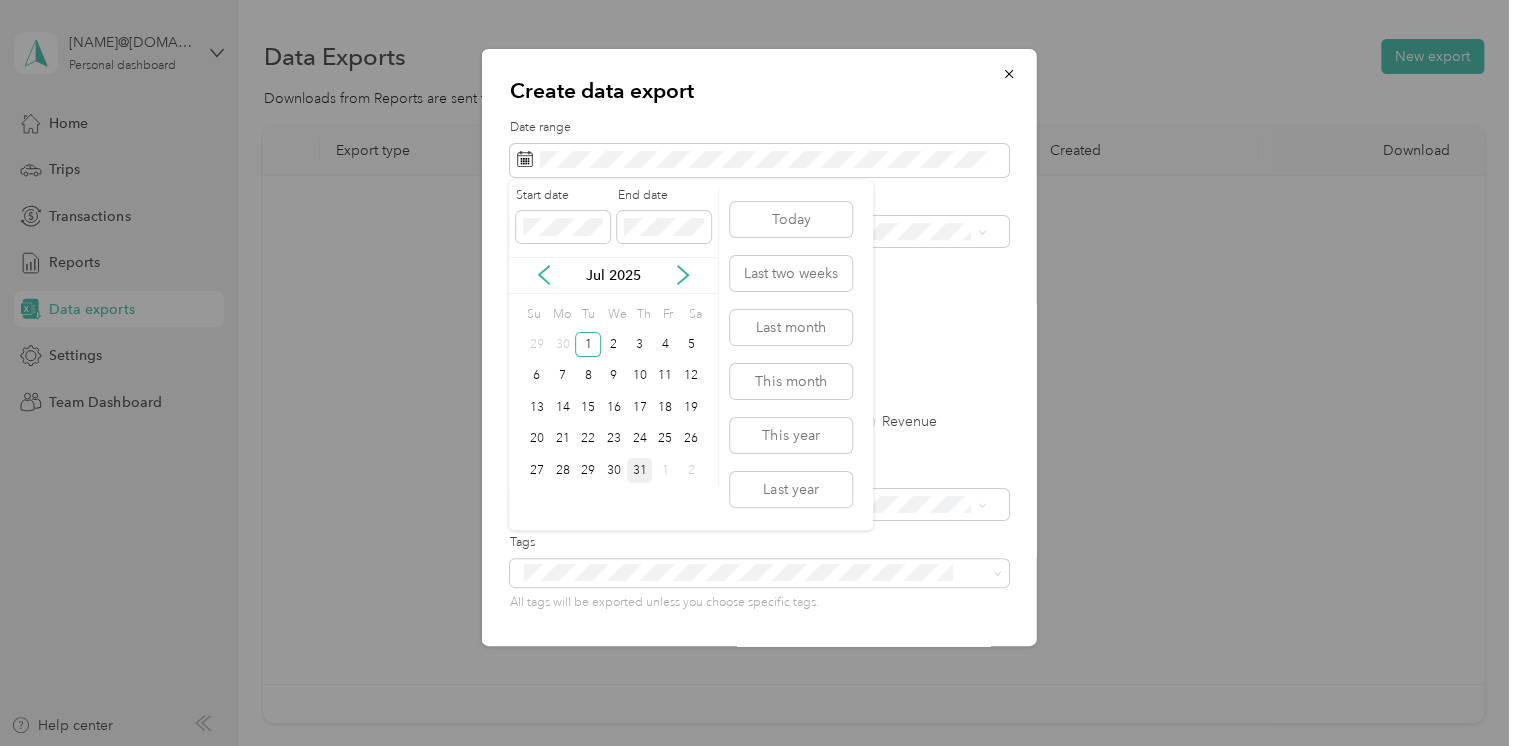 click on "31" at bounding box center [640, 470] 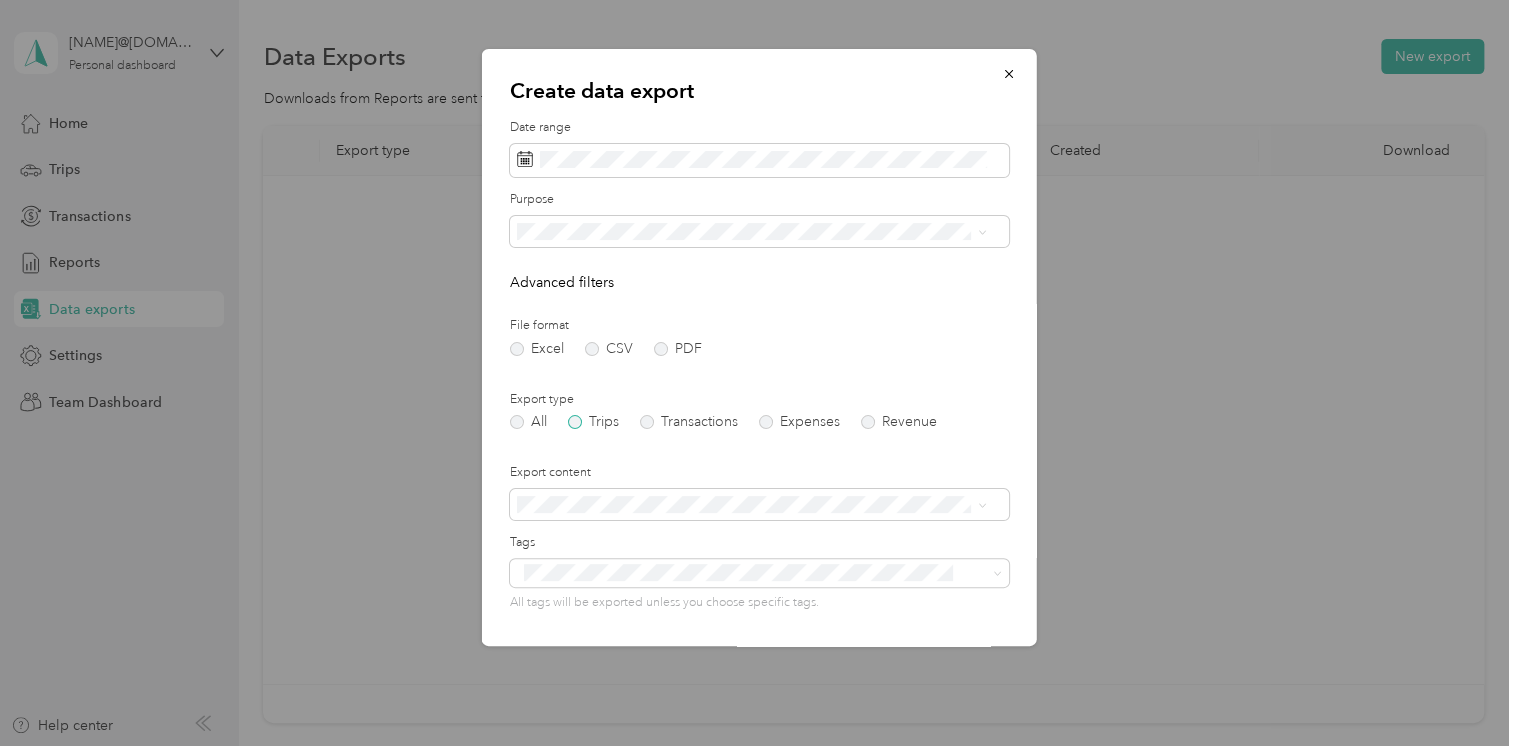 click on "Trips" at bounding box center (593, 422) 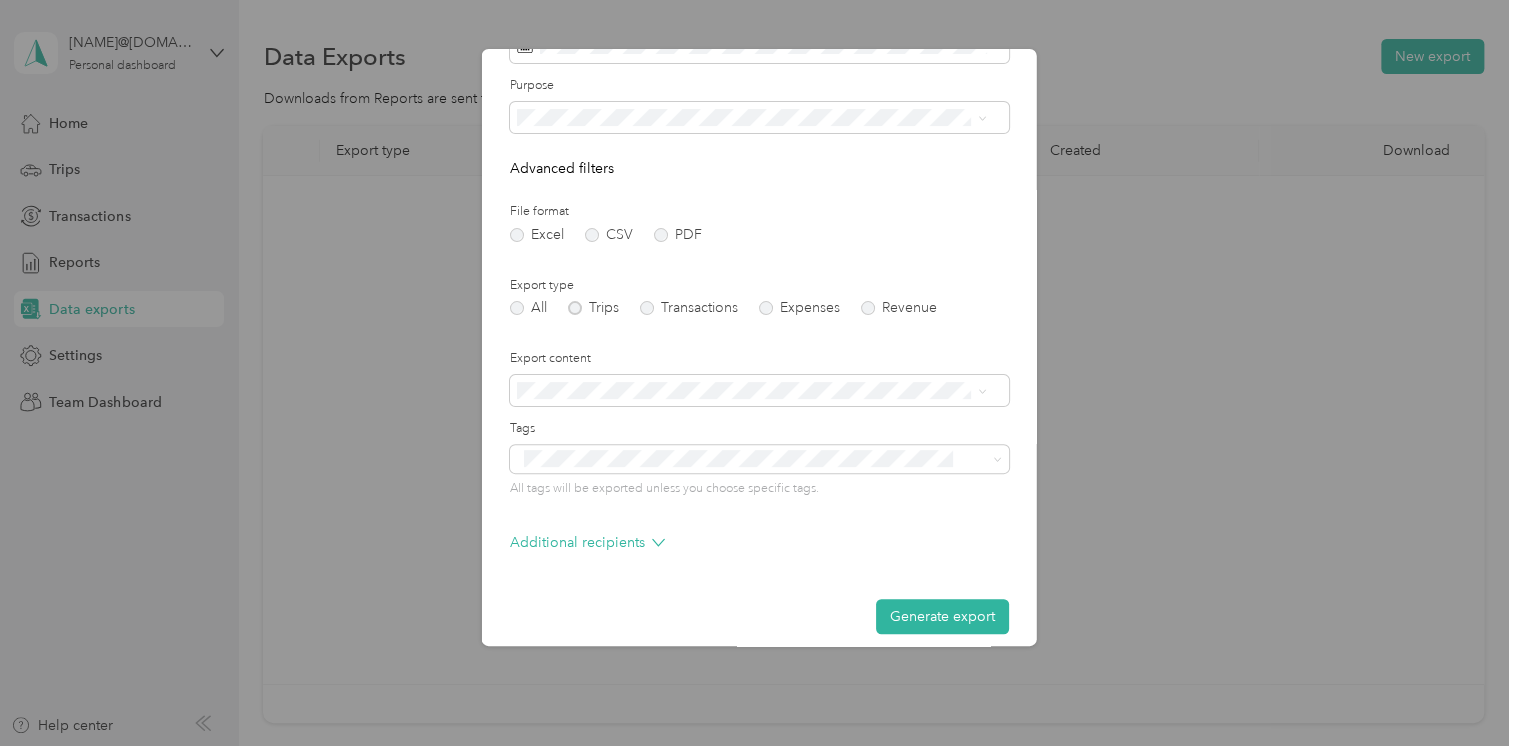 scroll, scrollTop: 129, scrollLeft: 0, axis: vertical 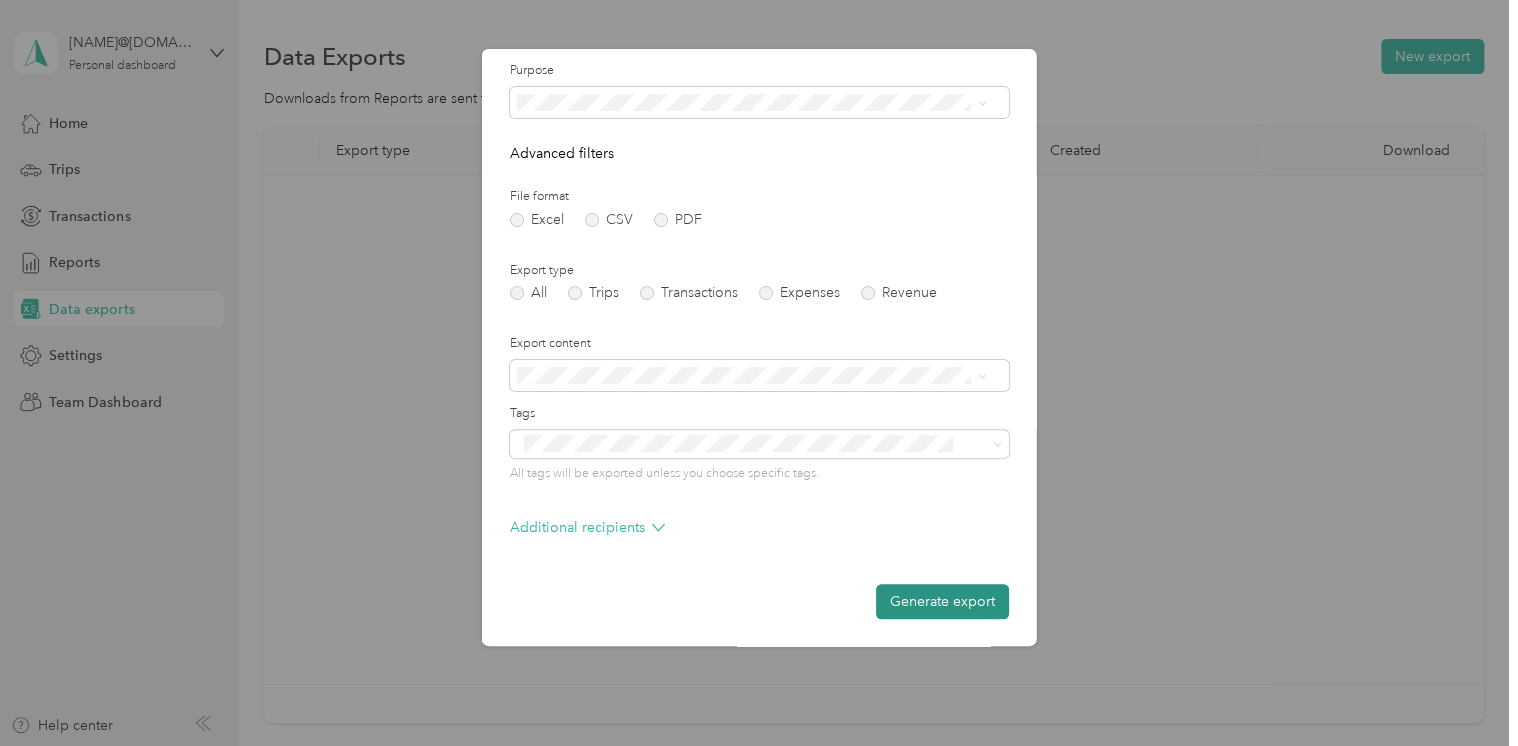 click on "Generate export" at bounding box center (942, 601) 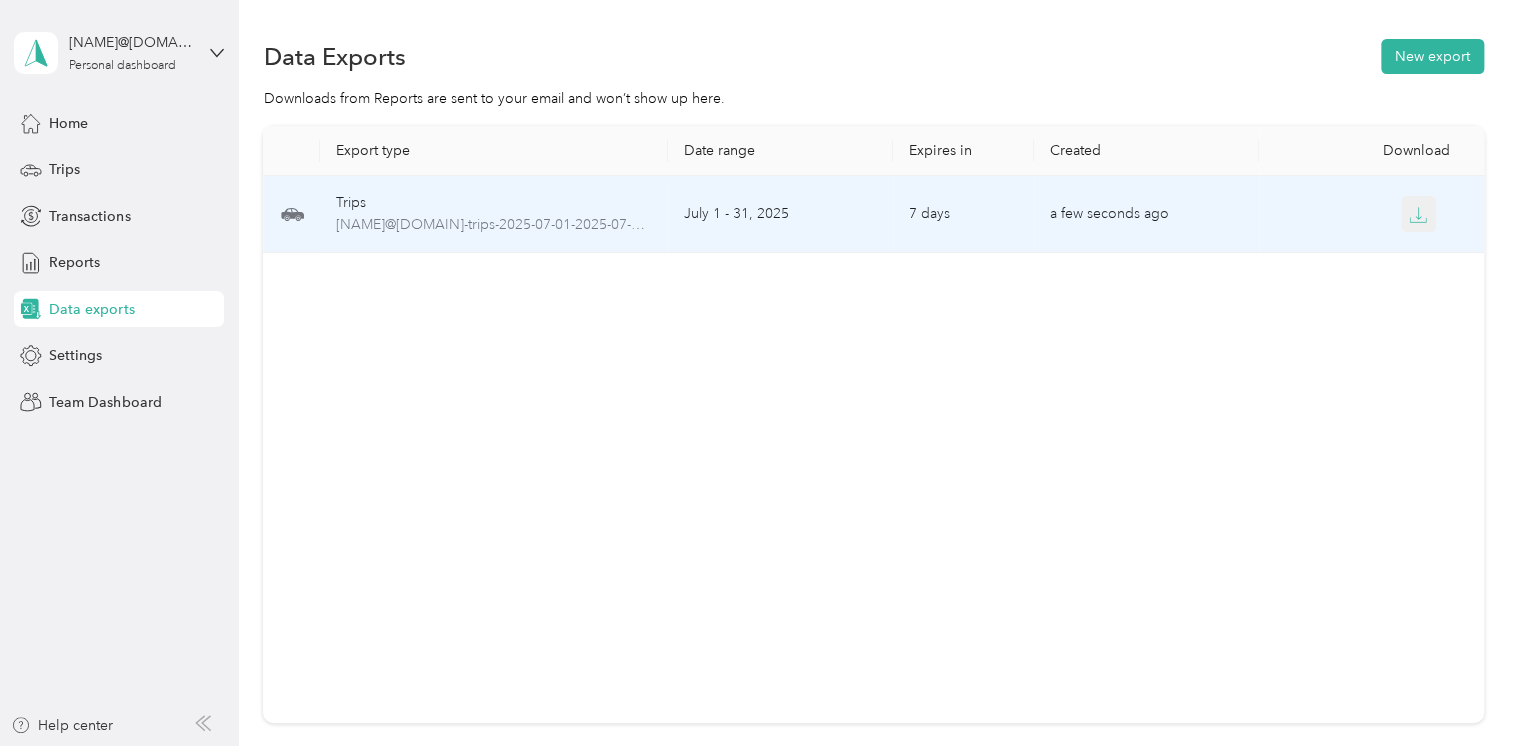 click 